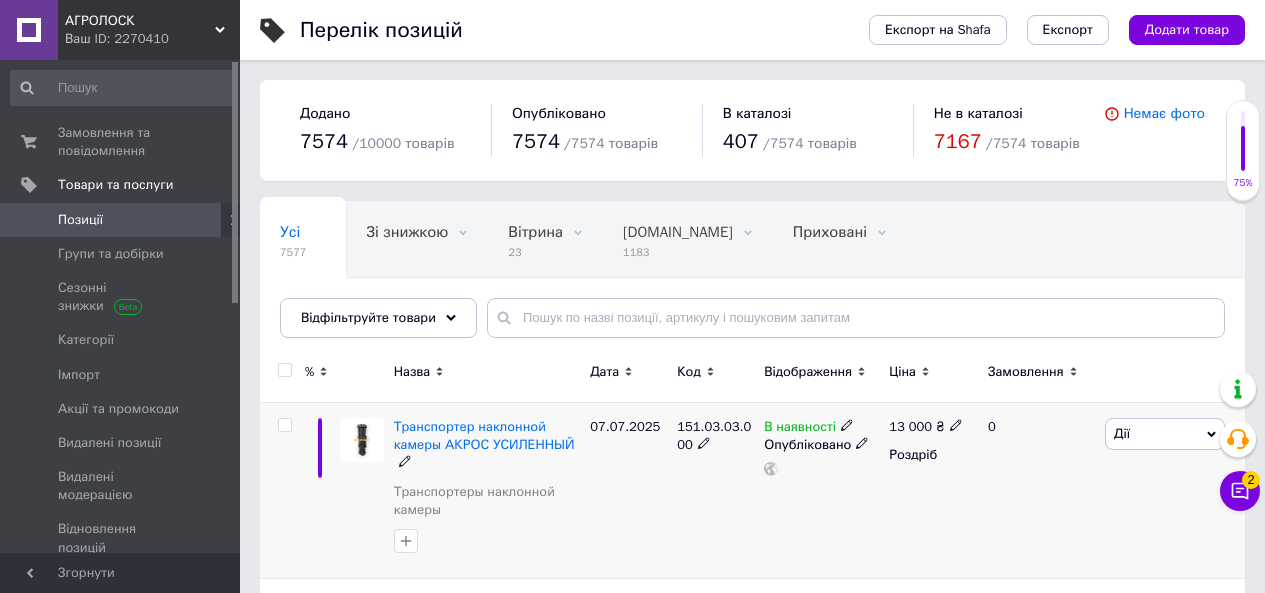scroll, scrollTop: 0, scrollLeft: 0, axis: both 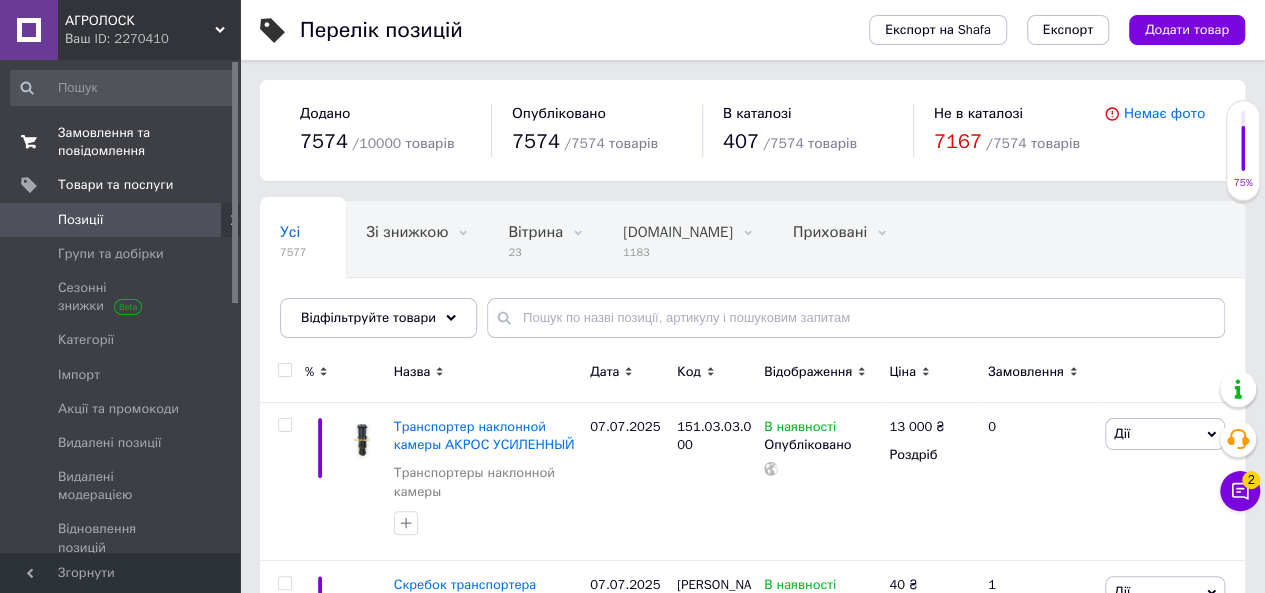 click on "Замовлення та повідомлення" at bounding box center [121, 142] 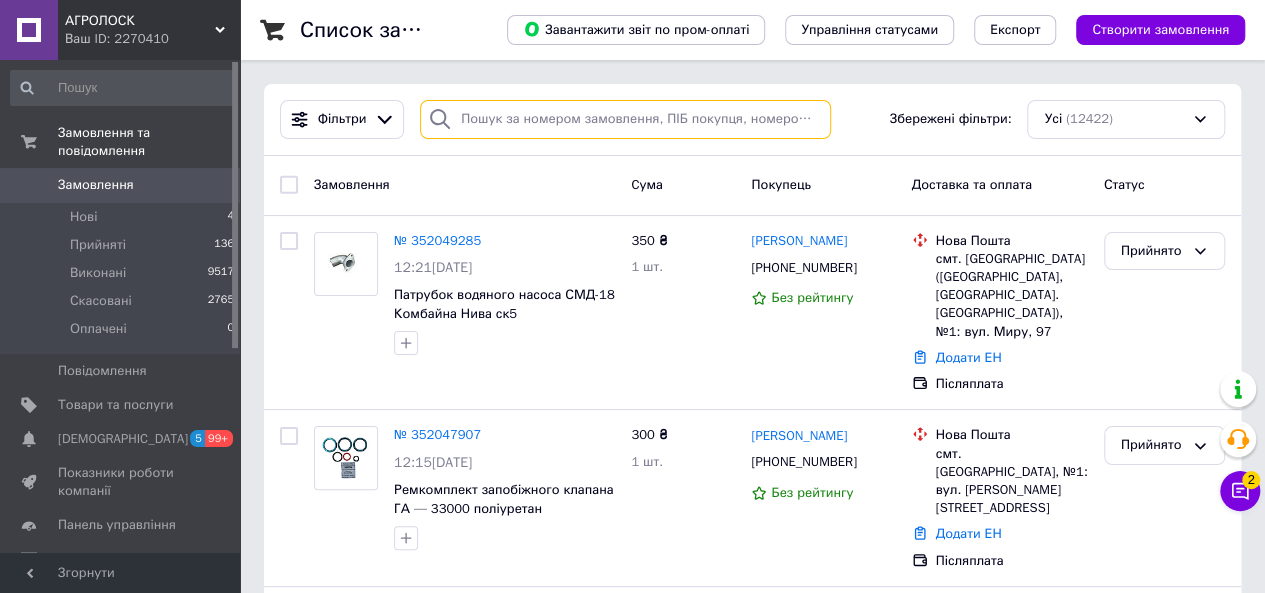 click at bounding box center [625, 119] 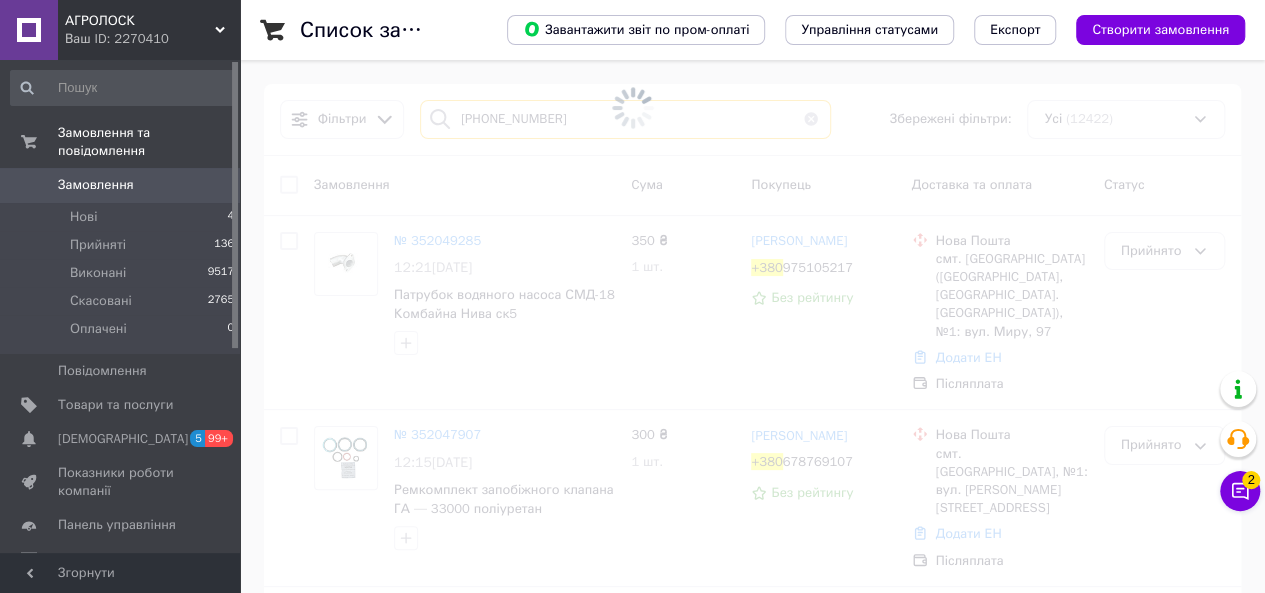 type on "[PHONE_NUMBER]" 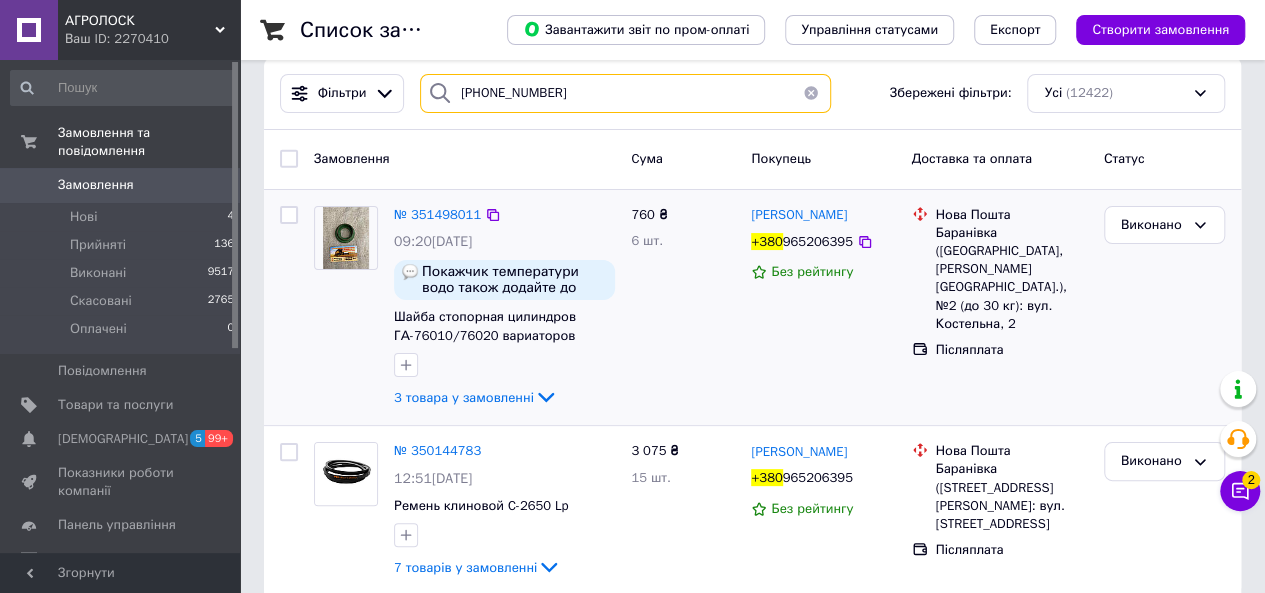 scroll, scrollTop: 51, scrollLeft: 0, axis: vertical 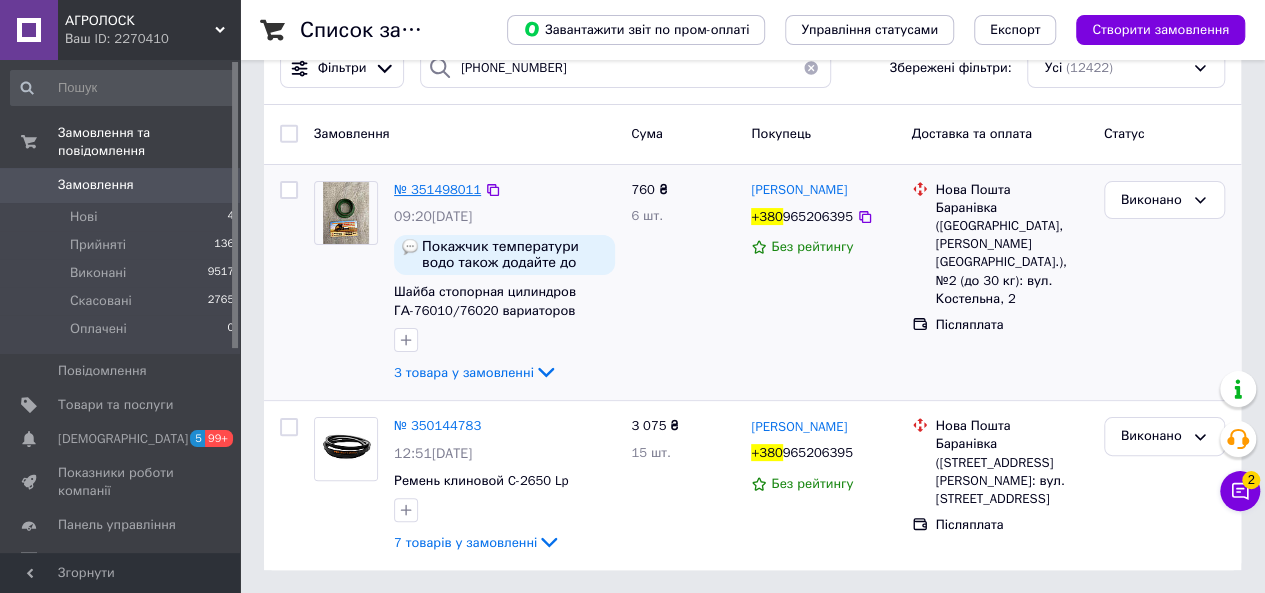 click on "№ 351498011" at bounding box center (437, 189) 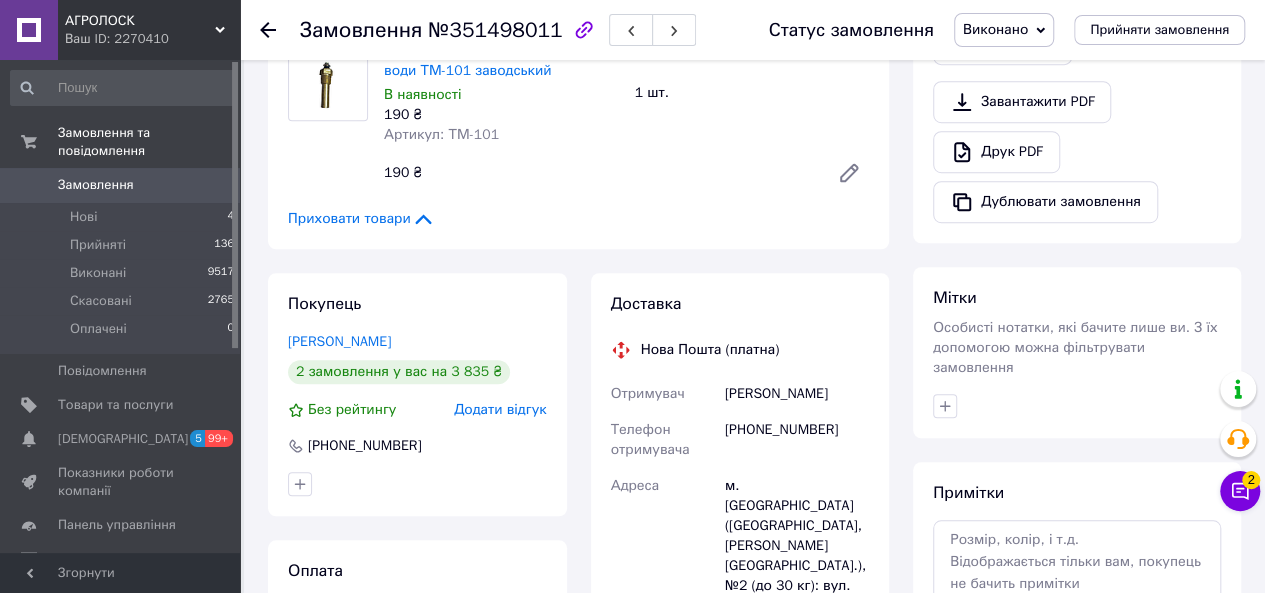 scroll, scrollTop: 600, scrollLeft: 0, axis: vertical 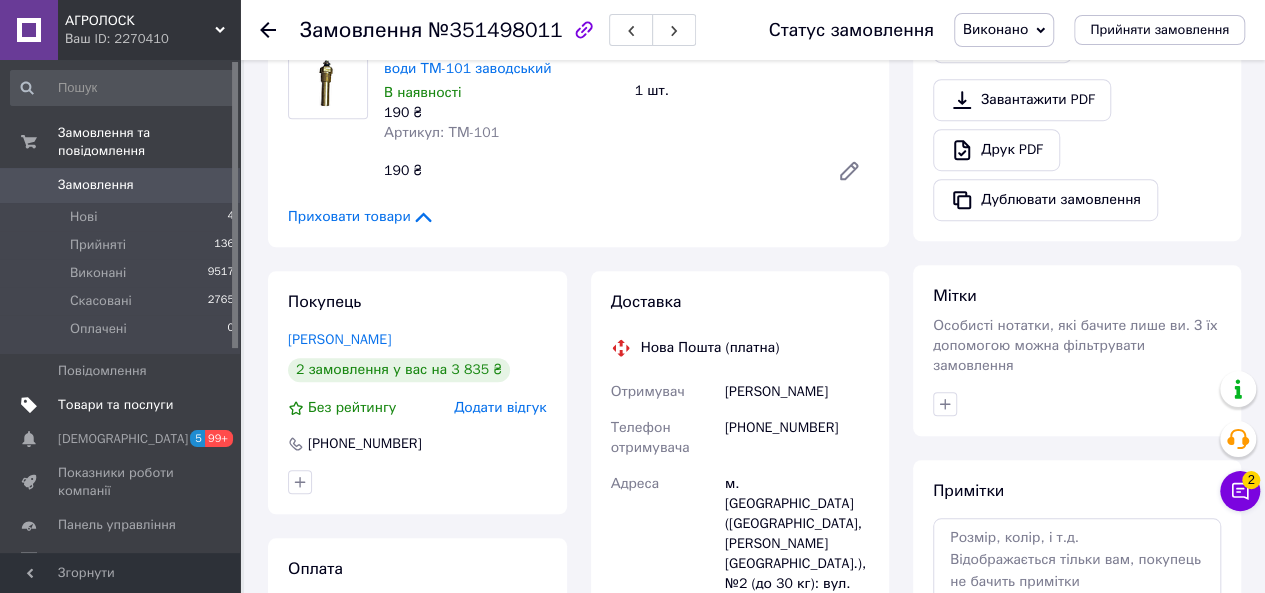 click on "Товари та послуги" at bounding box center (115, 405) 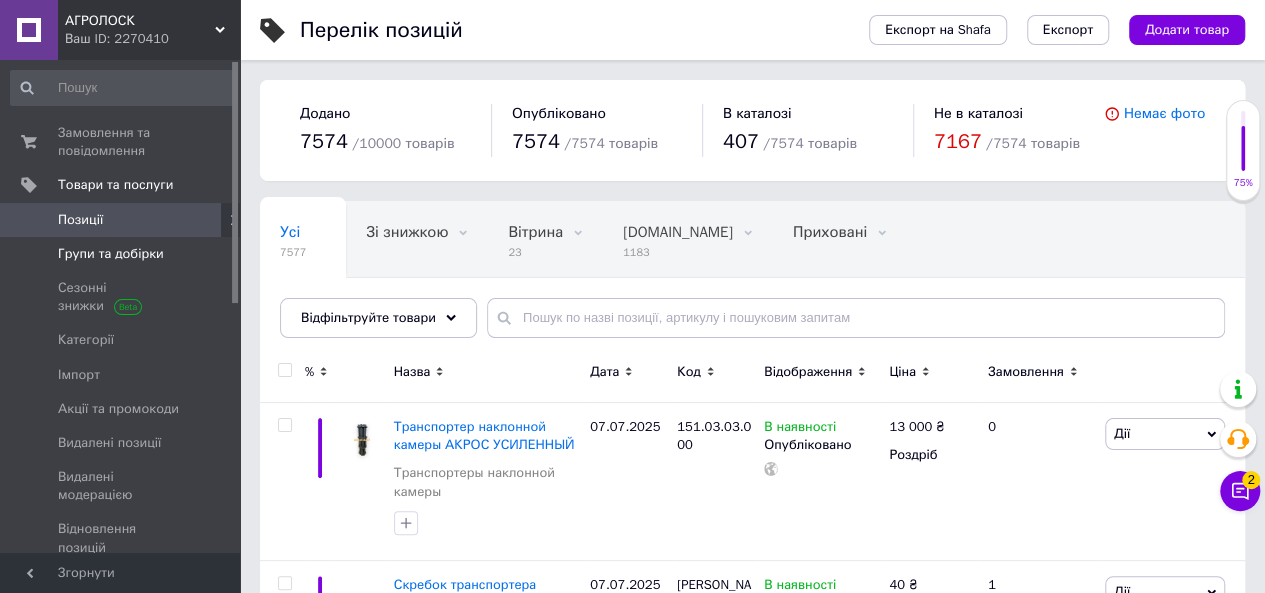 click on "Групи та добірки" at bounding box center (111, 254) 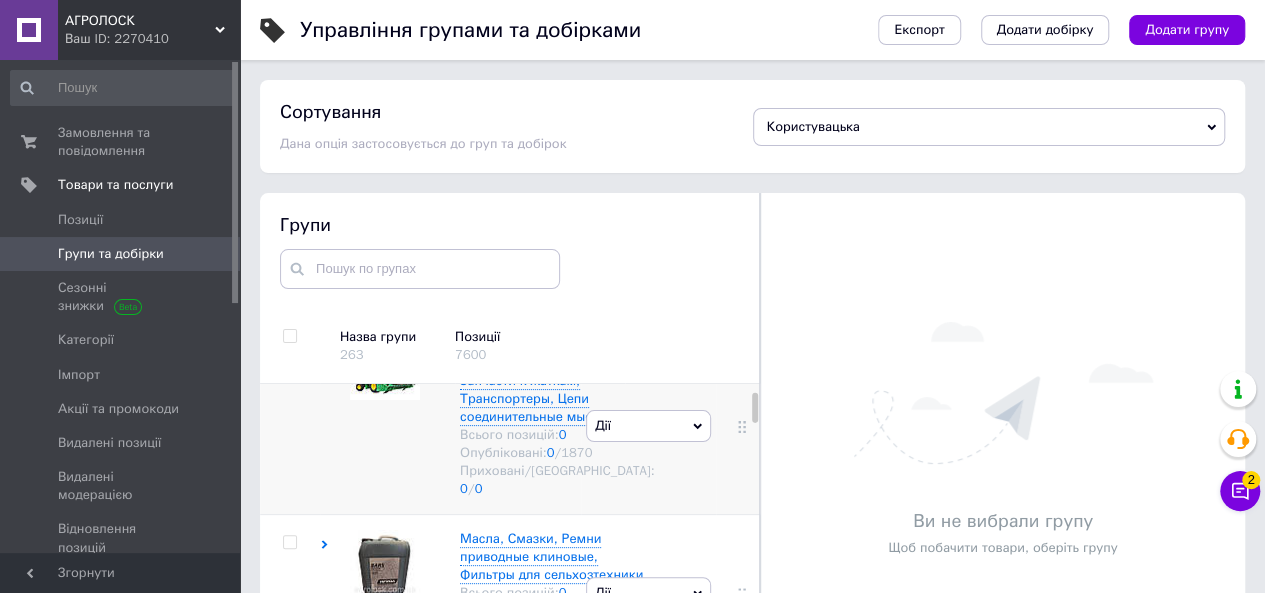 scroll, scrollTop: 300, scrollLeft: 0, axis: vertical 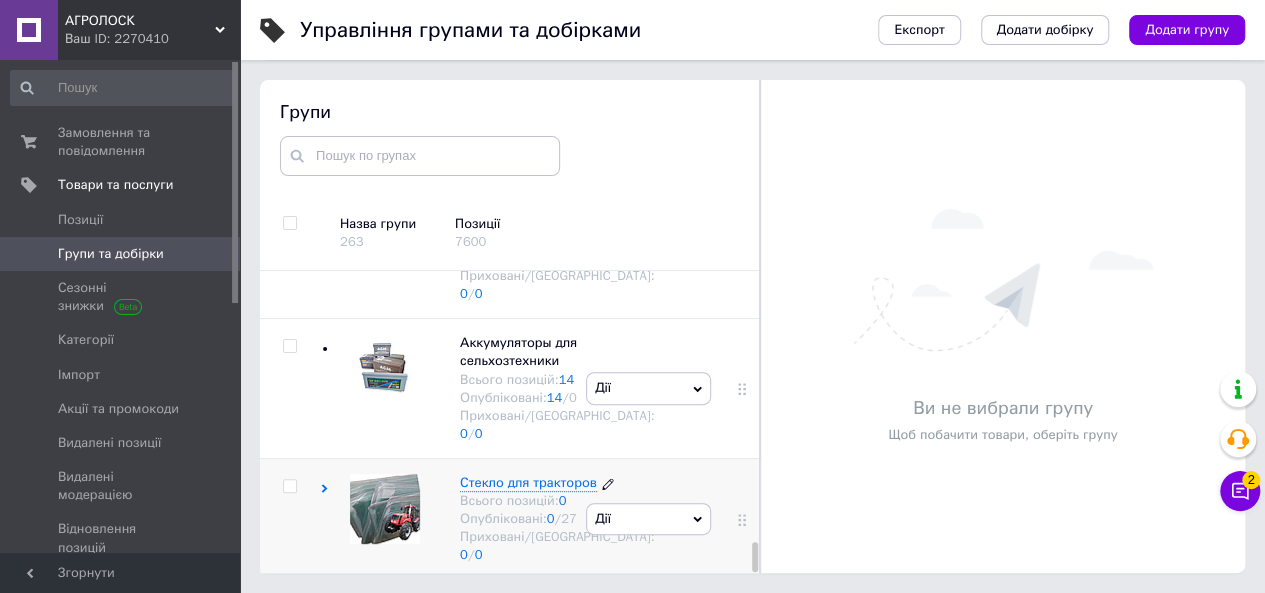 click on "Стекло для тракторов" at bounding box center (528, 482) 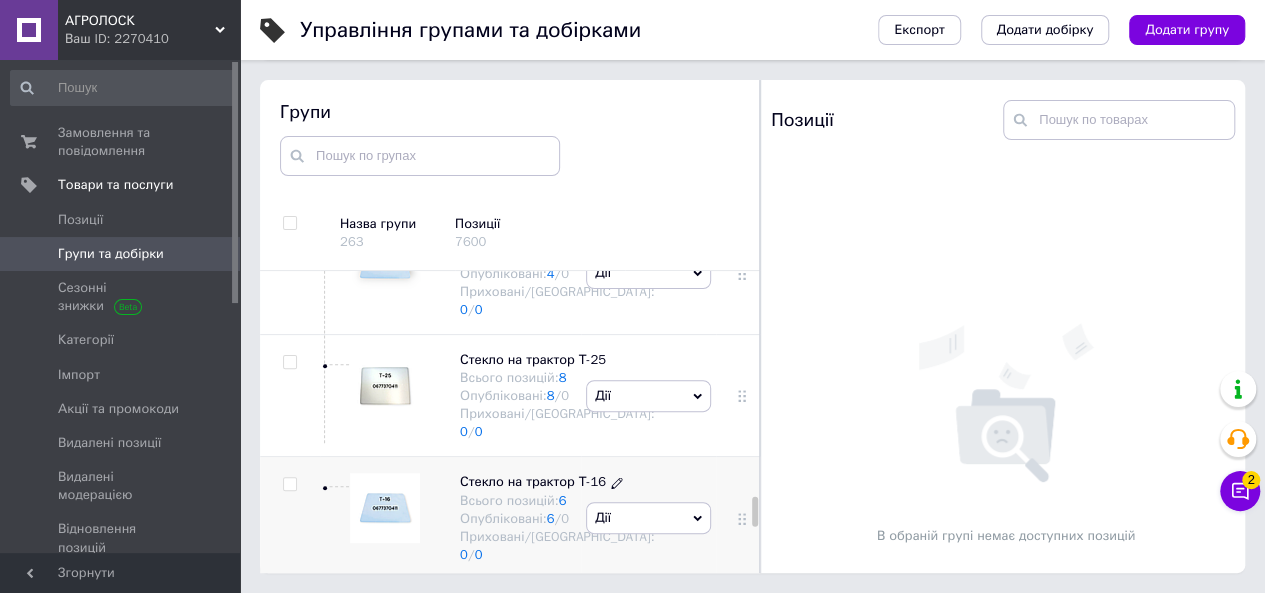 scroll, scrollTop: 2946, scrollLeft: 0, axis: vertical 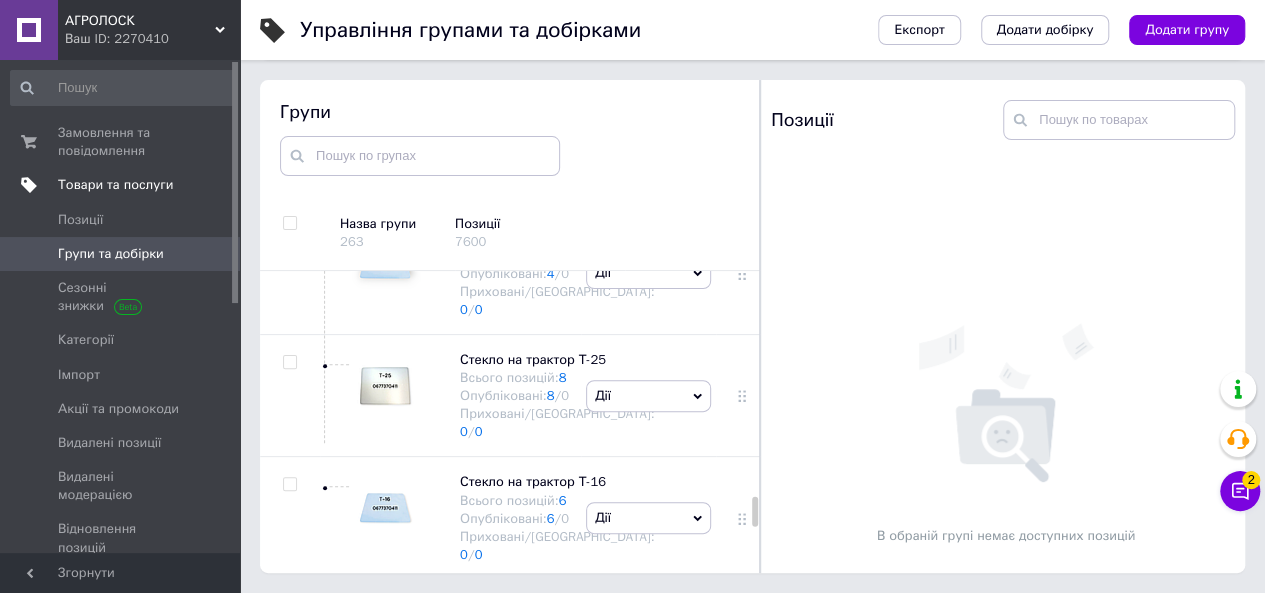 click on "Товари та послуги" at bounding box center (115, 185) 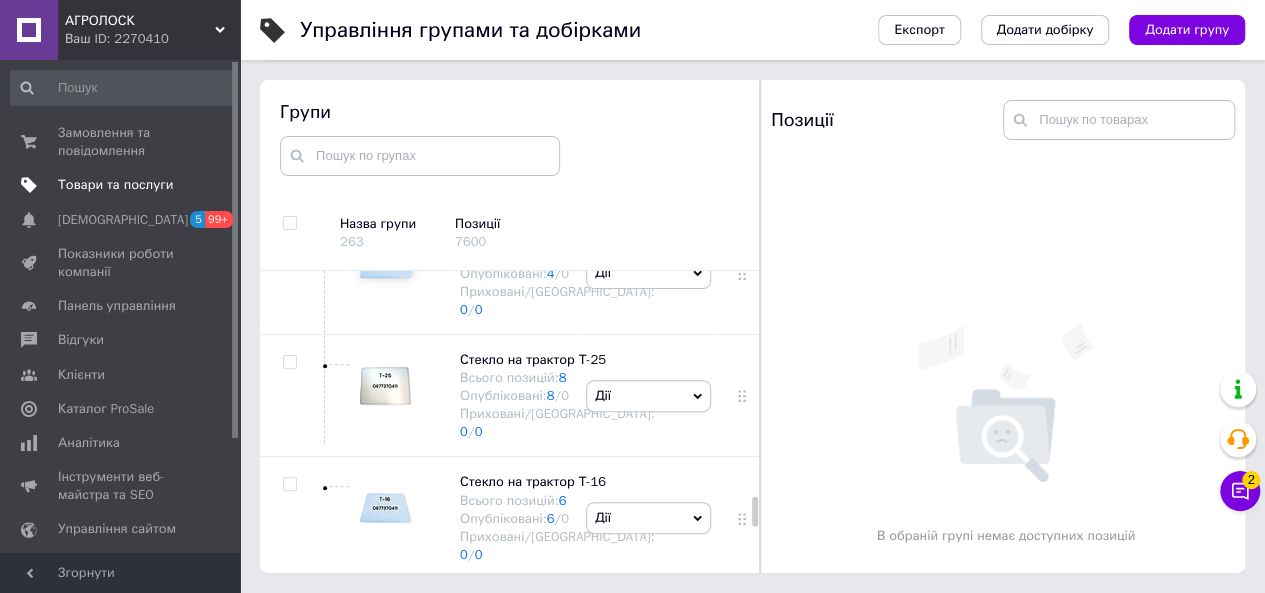 click on "Товари та послуги" at bounding box center (115, 185) 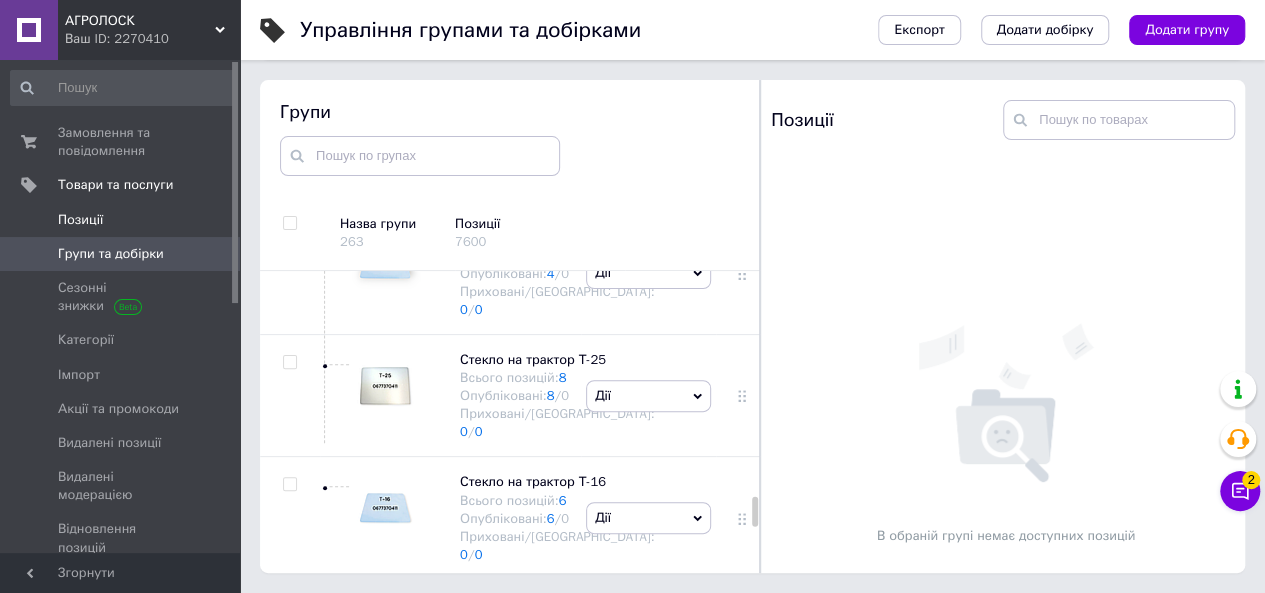 click on "Позиції" at bounding box center (80, 220) 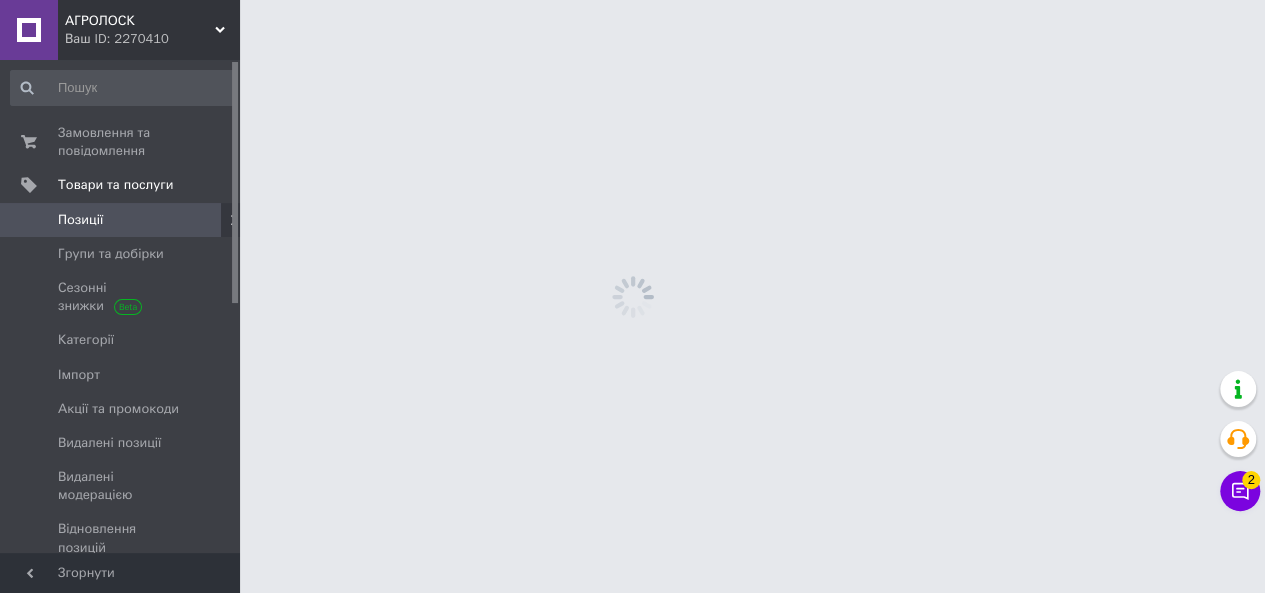 scroll, scrollTop: 0, scrollLeft: 0, axis: both 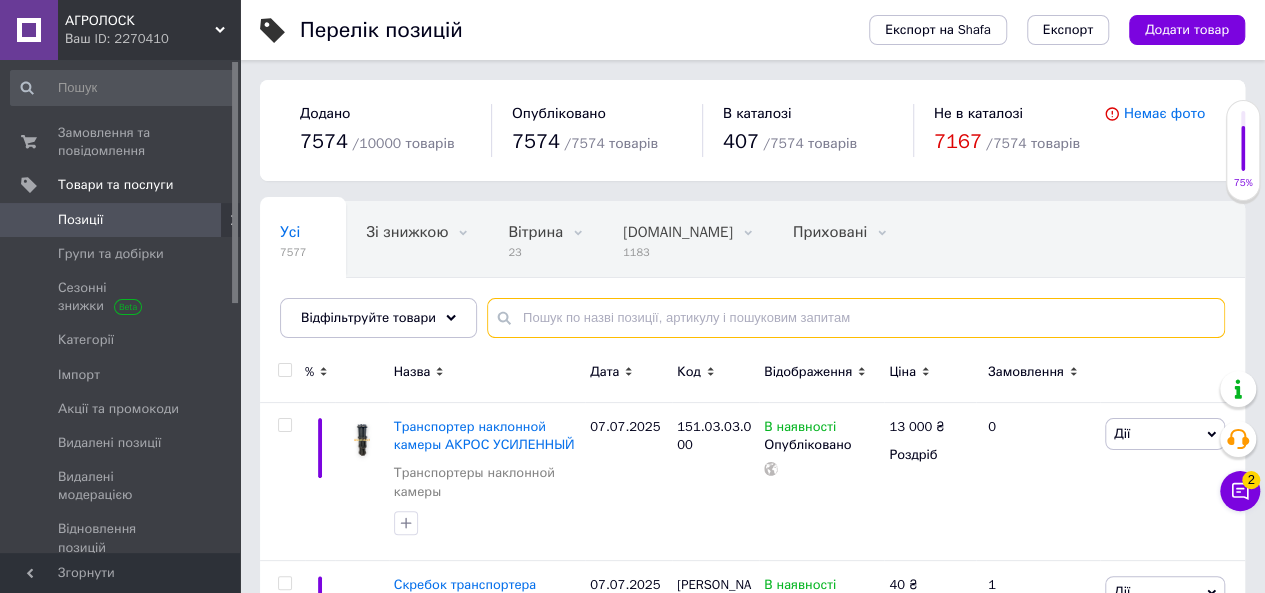 click at bounding box center [856, 318] 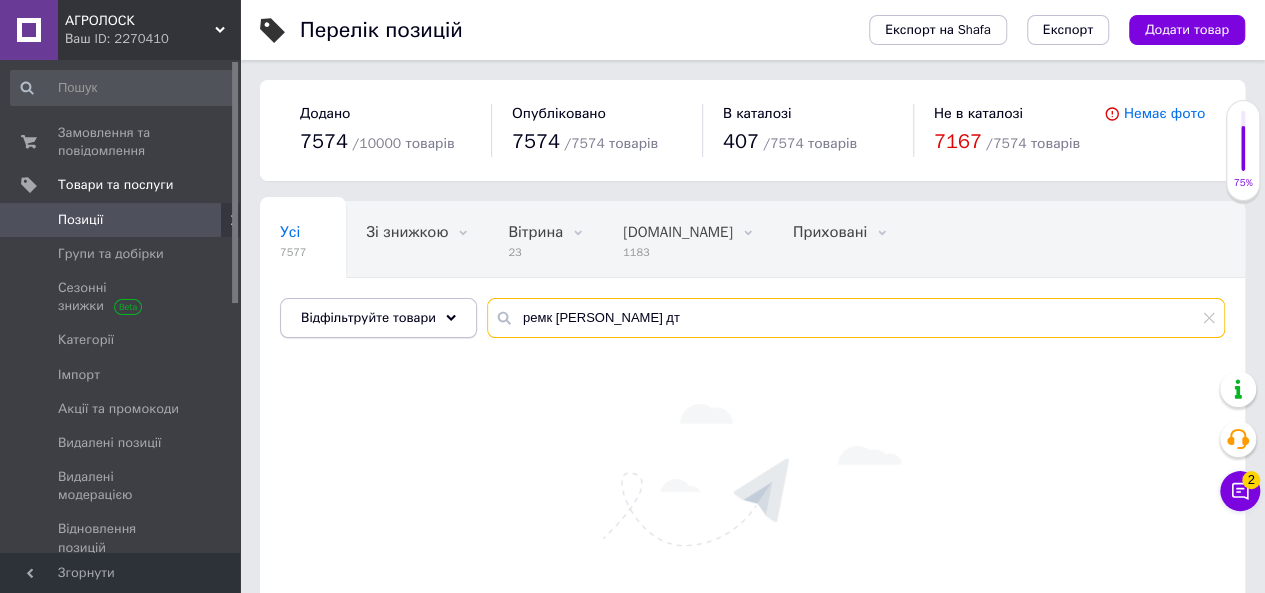 drag, startPoint x: 545, startPoint y: 316, endPoint x: 458, endPoint y: 313, distance: 87.05171 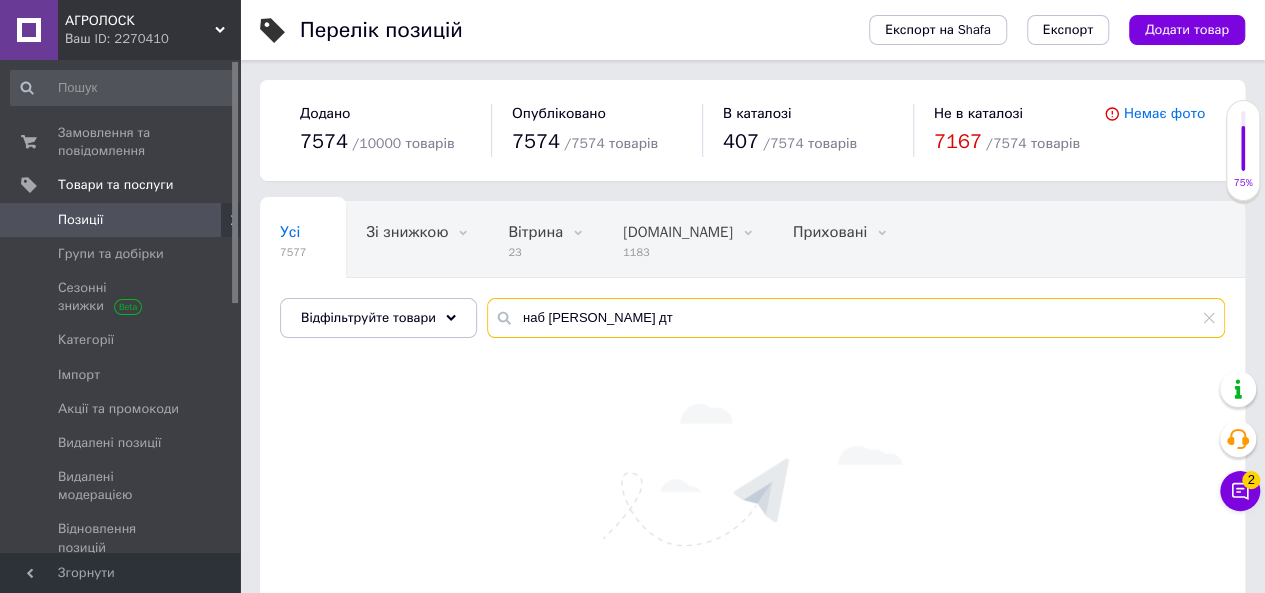 click on "наб [PERSON_NAME] дт" at bounding box center (856, 318) 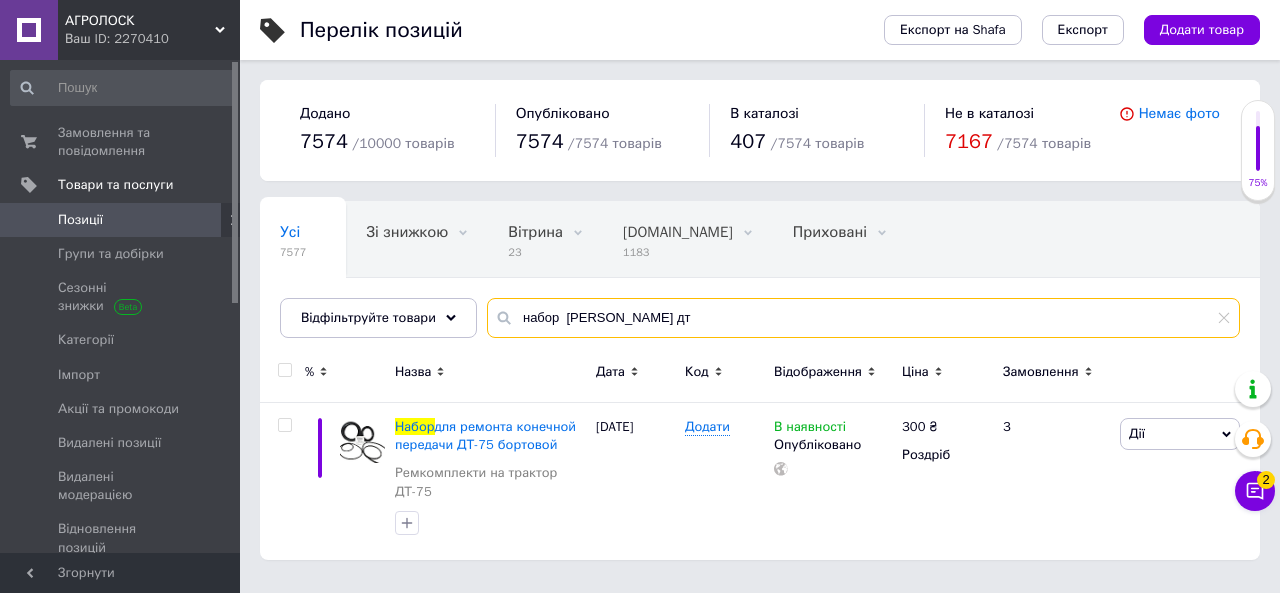 click on "набор  [PERSON_NAME] дт" at bounding box center [863, 318] 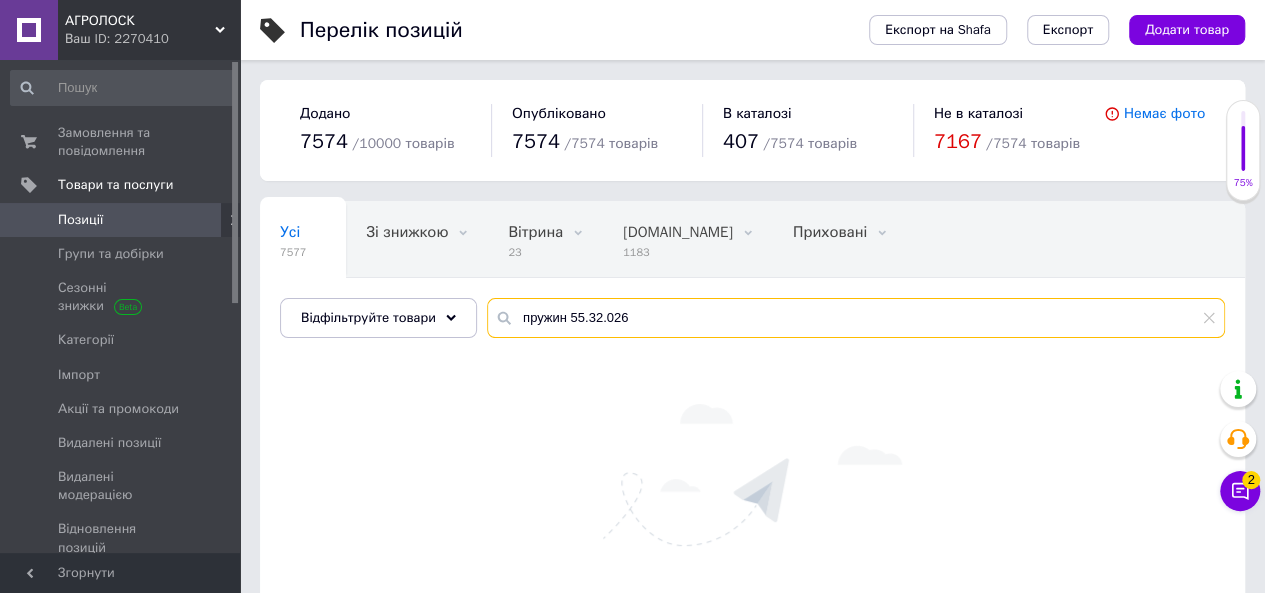 drag, startPoint x: 562, startPoint y: 316, endPoint x: 384, endPoint y: 289, distance: 180.0361 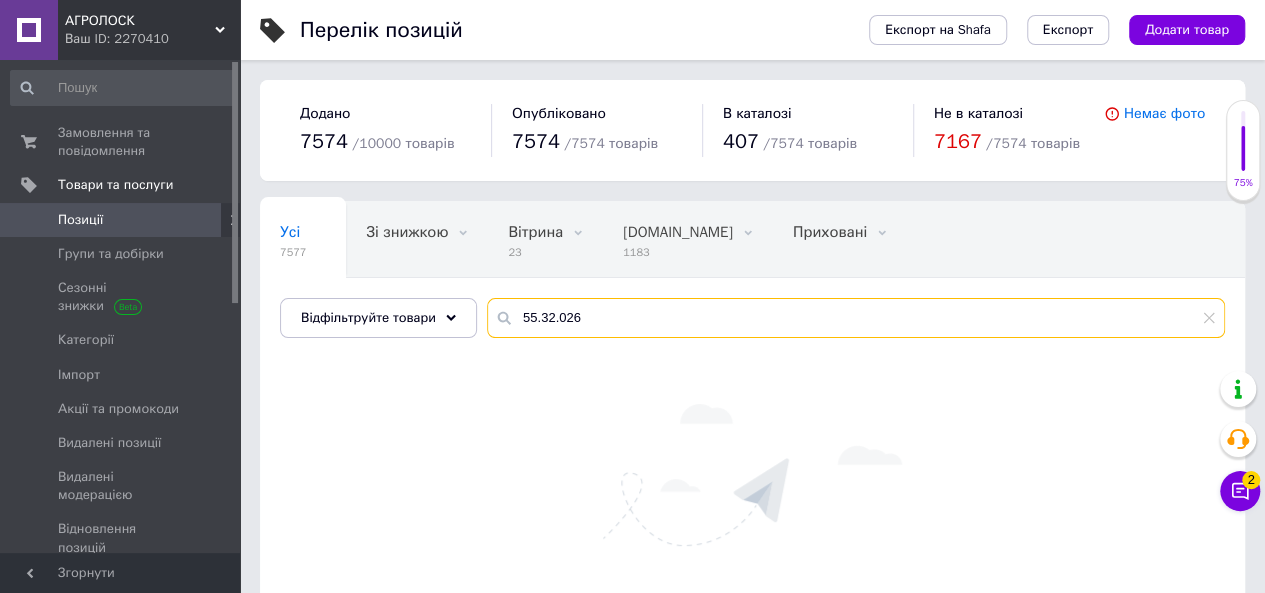 type on "55.32.026" 